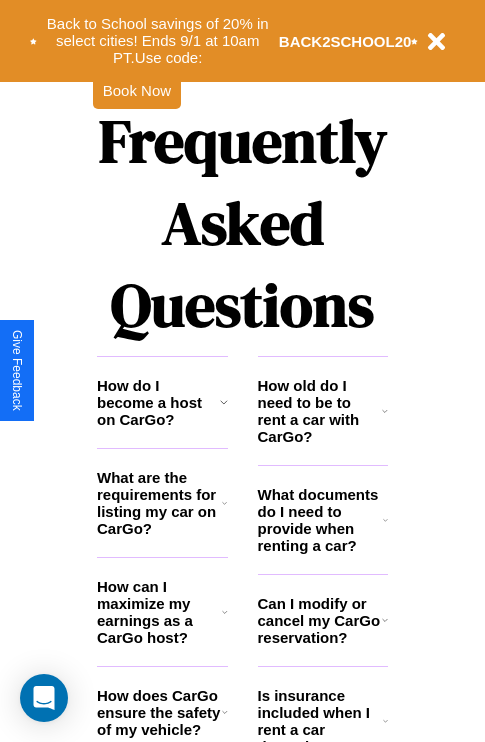scroll, scrollTop: 2423, scrollLeft: 0, axis: vertical 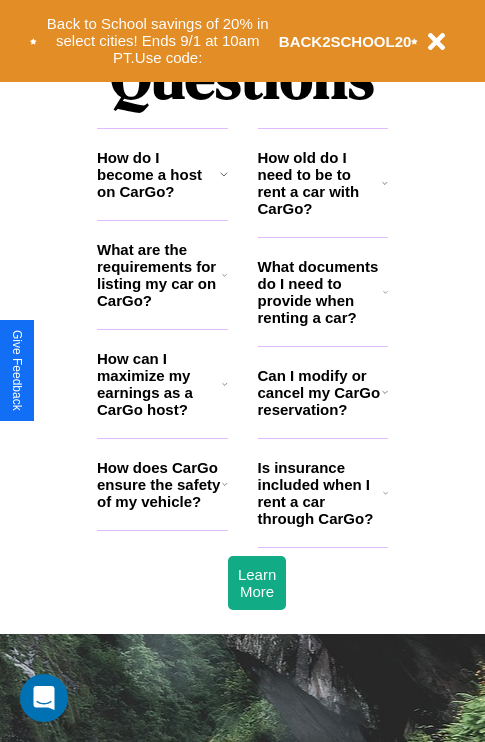 click on "How do I become a host on CarGo?" at bounding box center [158, 174] 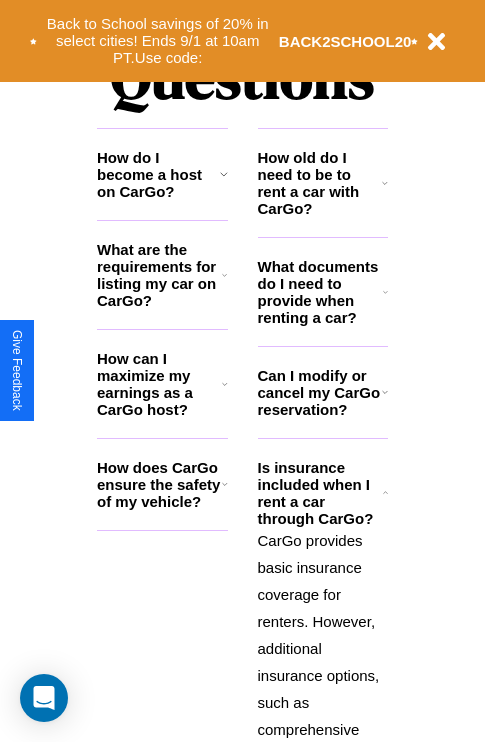 click on "What documents do I need to provide when renting a car?" at bounding box center (321, 292) 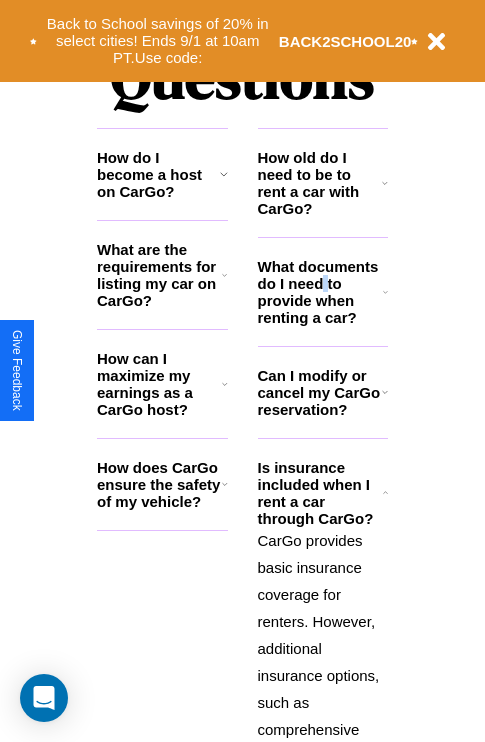 click on "What documents do I need to provide when renting a car?" at bounding box center [321, 292] 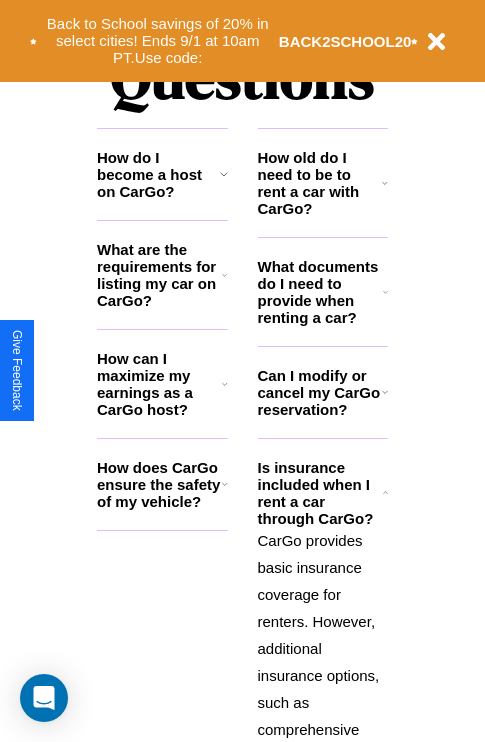 click on "What are the requirements for listing my car on CarGo?" at bounding box center [159, 275] 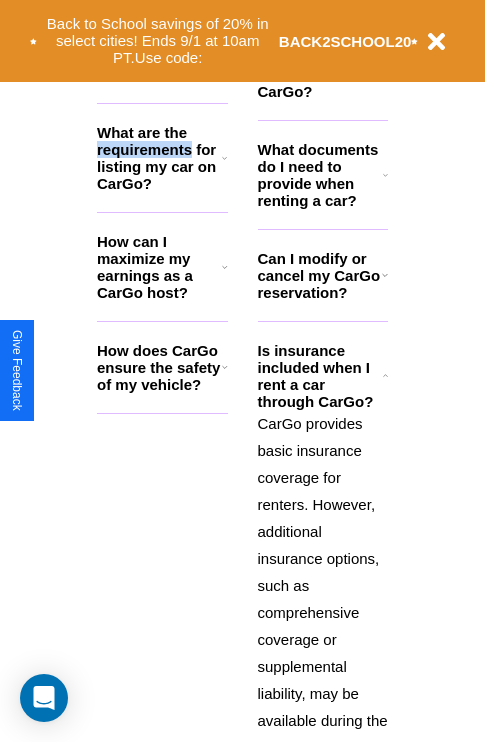 scroll, scrollTop: 2423, scrollLeft: 0, axis: vertical 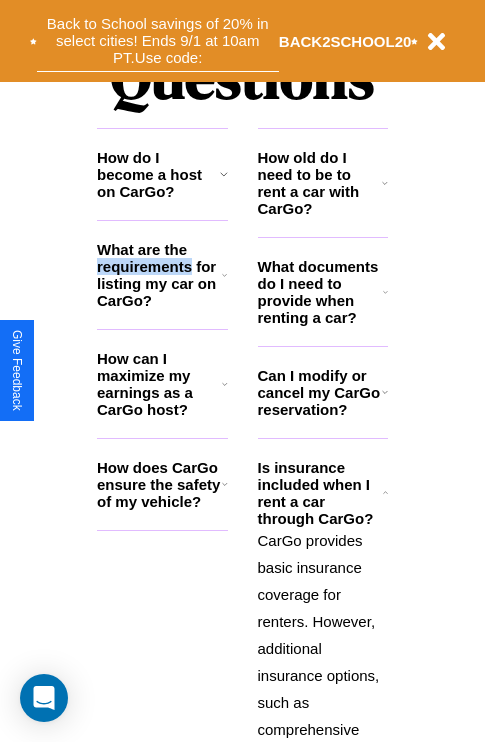 click on "Back to School savings of 20% in select cities! Ends 9/1 at 10am PT.  Use code:" at bounding box center [158, 41] 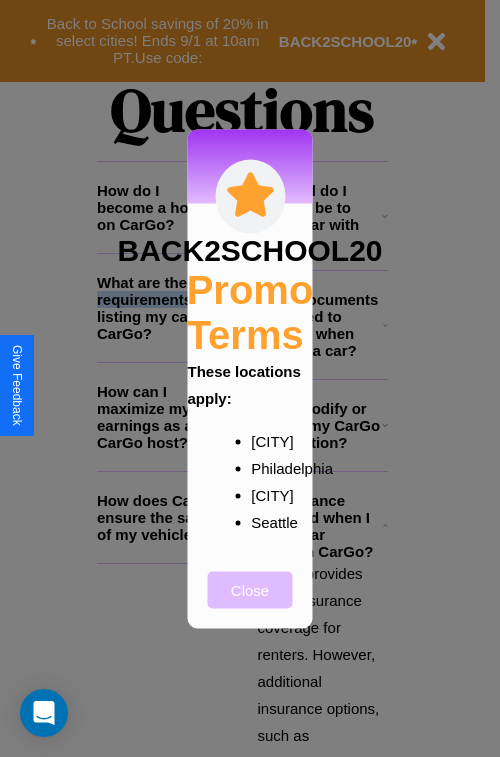 click on "Close" at bounding box center (250, 589) 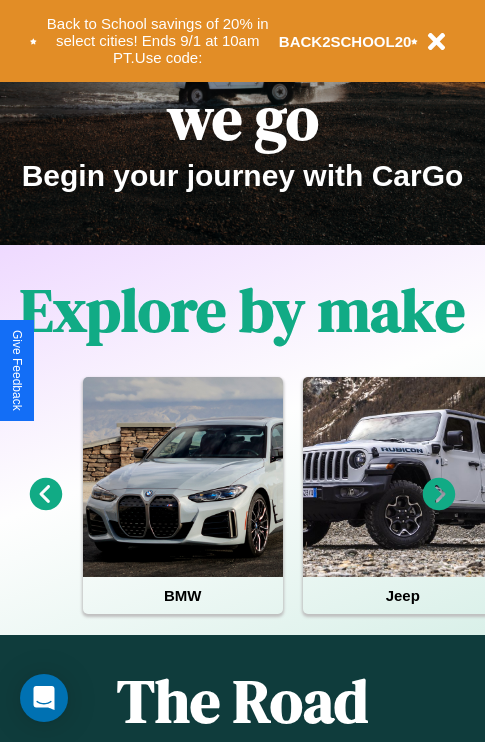 scroll, scrollTop: 0, scrollLeft: 0, axis: both 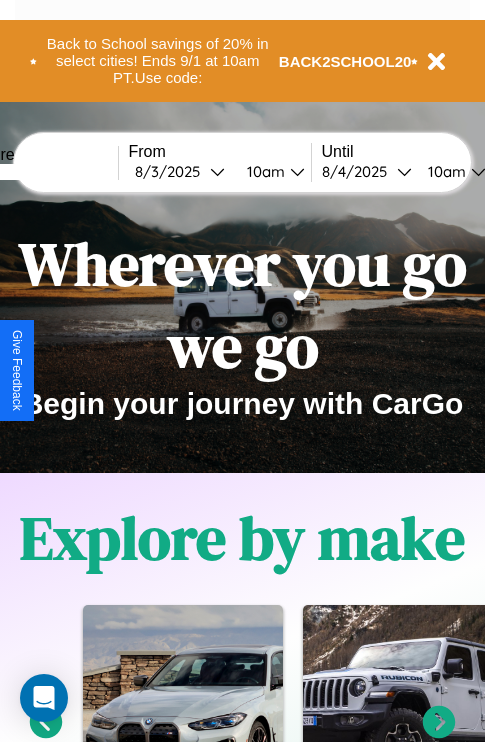 click at bounding box center (43, 172) 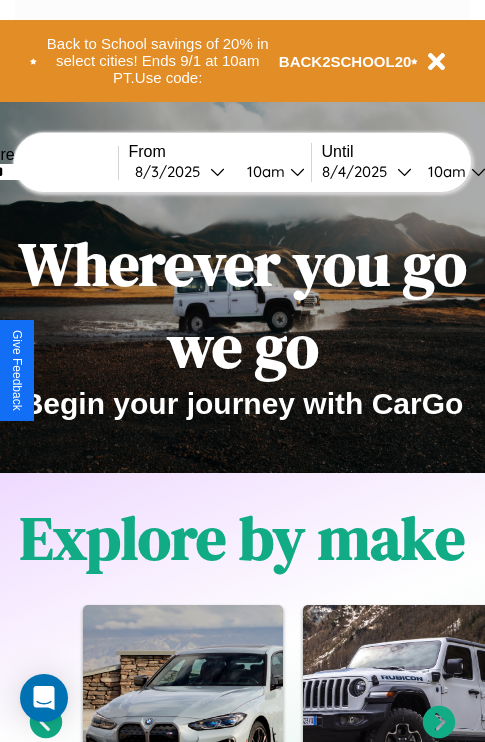 type on "******" 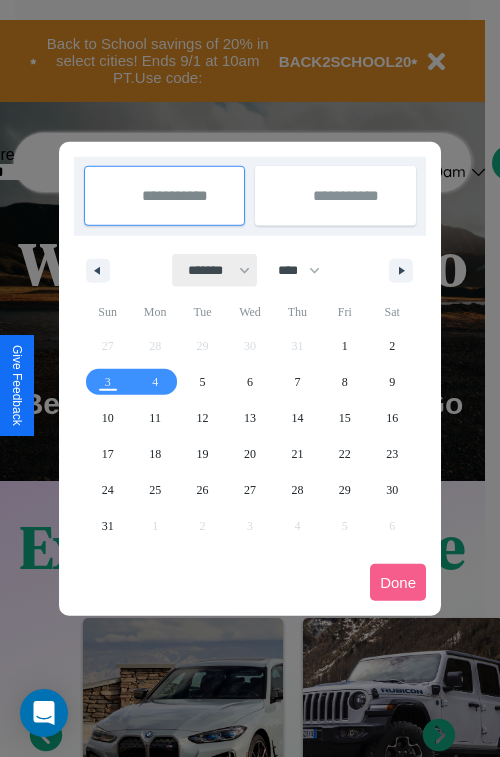 click on "******* ******** ***** ***** *** **** **** ****** ********* ******* ******** ********" at bounding box center [215, 270] 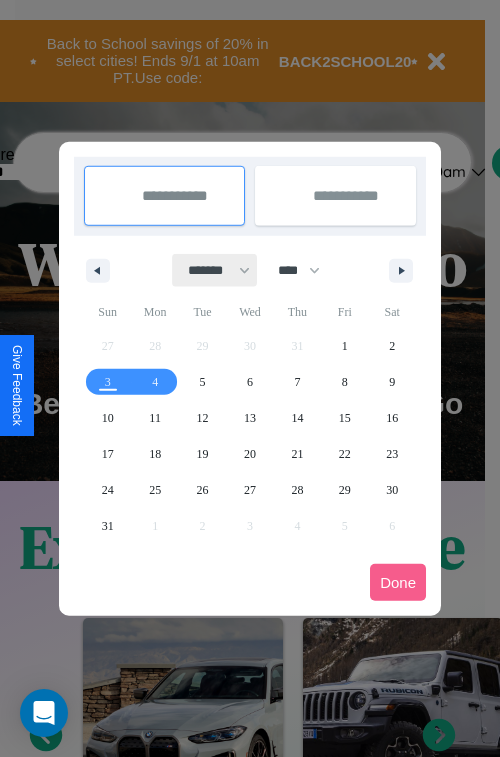 select on "*" 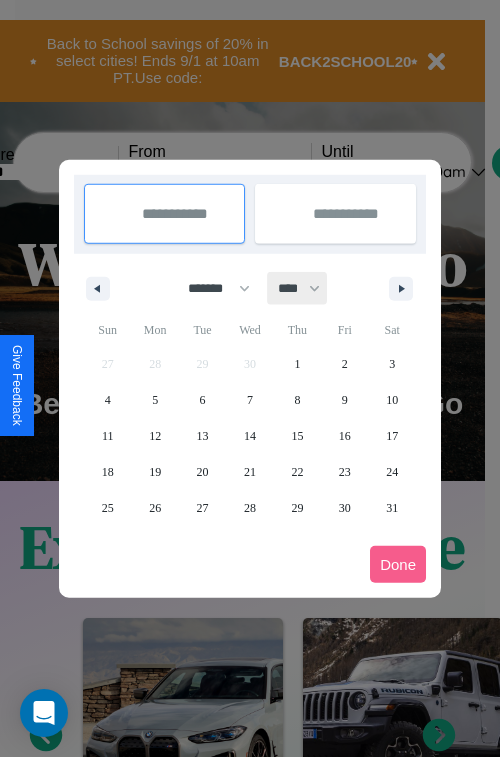 click on "**** **** **** **** **** **** **** **** **** **** **** **** **** **** **** **** **** **** **** **** **** **** **** **** **** **** **** **** **** **** **** **** **** **** **** **** **** **** **** **** **** **** **** **** **** **** **** **** **** **** **** **** **** **** **** **** **** **** **** **** **** **** **** **** **** **** **** **** **** **** **** **** **** **** **** **** **** **** **** **** **** **** **** **** **** **** **** **** **** **** **** **** **** **** **** **** **** **** **** **** **** **** **** **** **** **** **** **** **** **** **** **** **** **** **** **** **** **** **** **** ****" at bounding box center [298, 288] 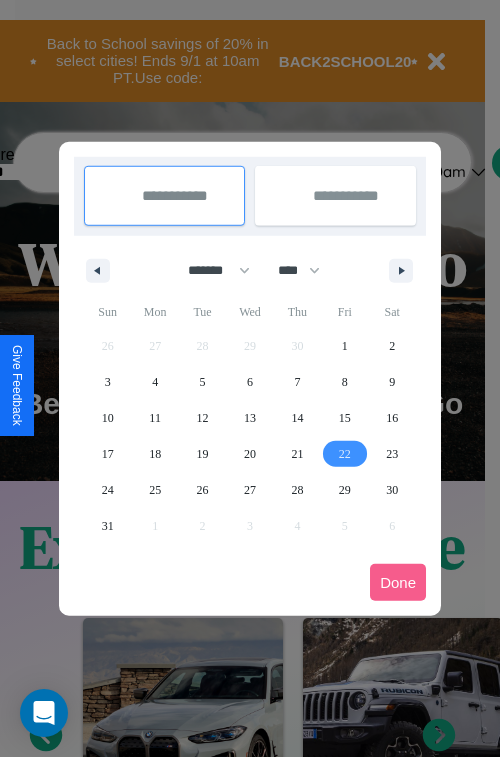 click on "22" at bounding box center (345, 454) 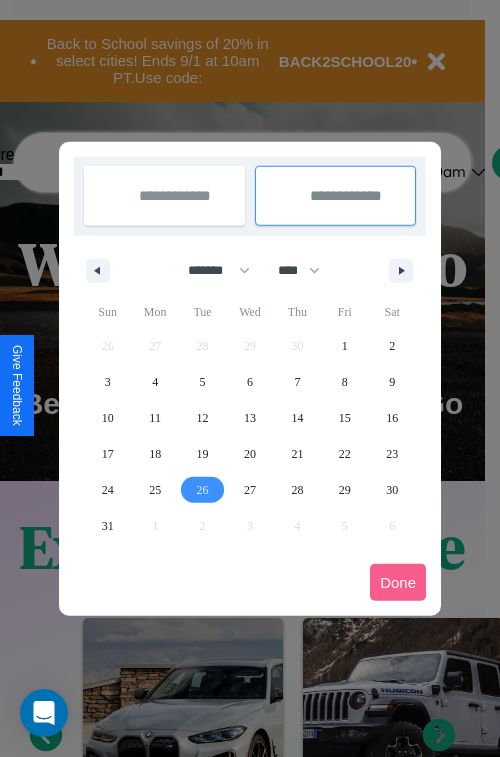 click on "26" at bounding box center [203, 490] 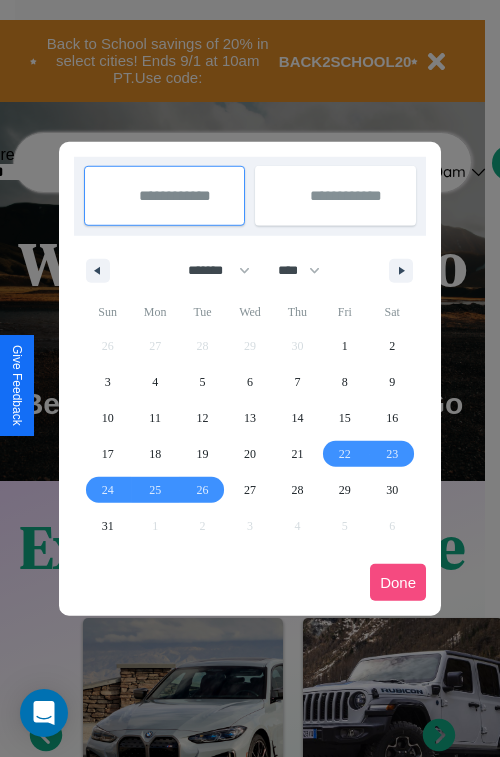 click on "Done" at bounding box center (398, 582) 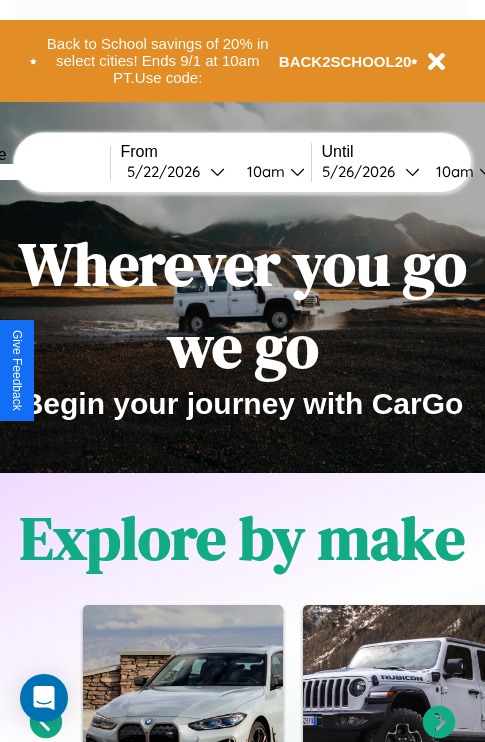 scroll, scrollTop: 0, scrollLeft: 77, axis: horizontal 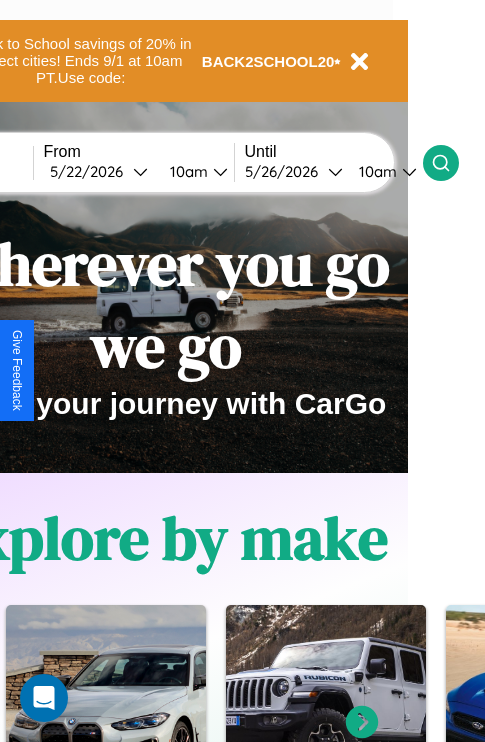 click 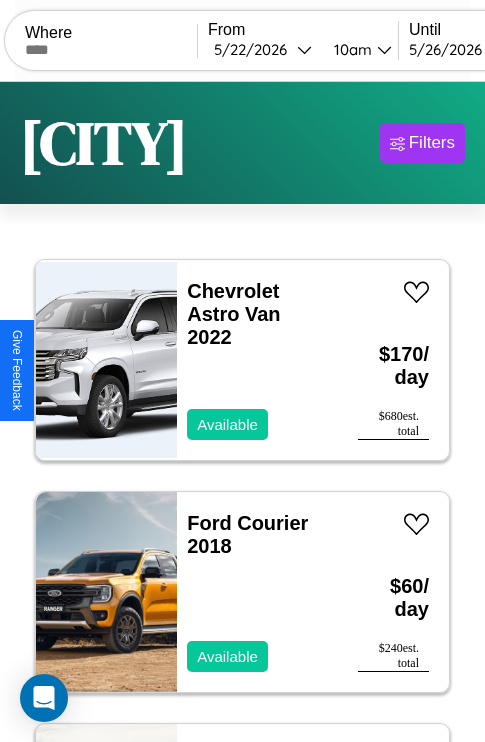 scroll, scrollTop: 66, scrollLeft: 0, axis: vertical 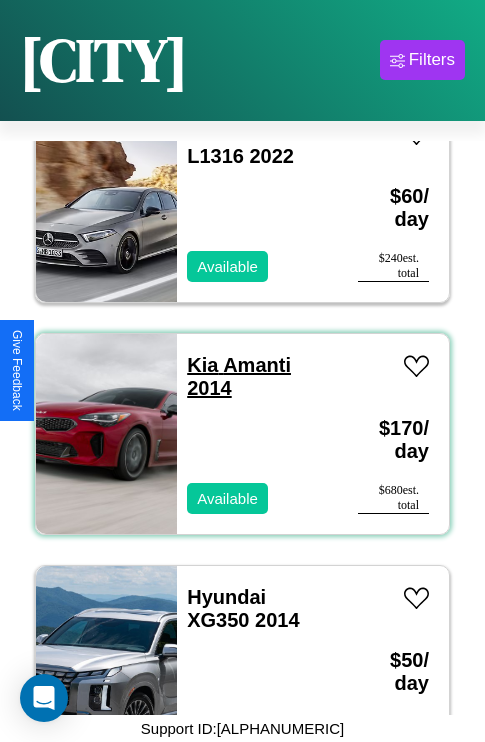 click on "Kia   Amanti   2014" at bounding box center [239, 376] 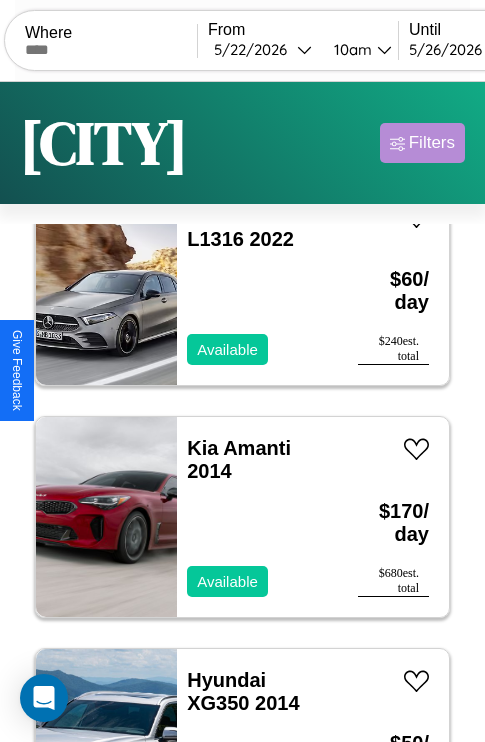 click on "Filters" at bounding box center (432, 143) 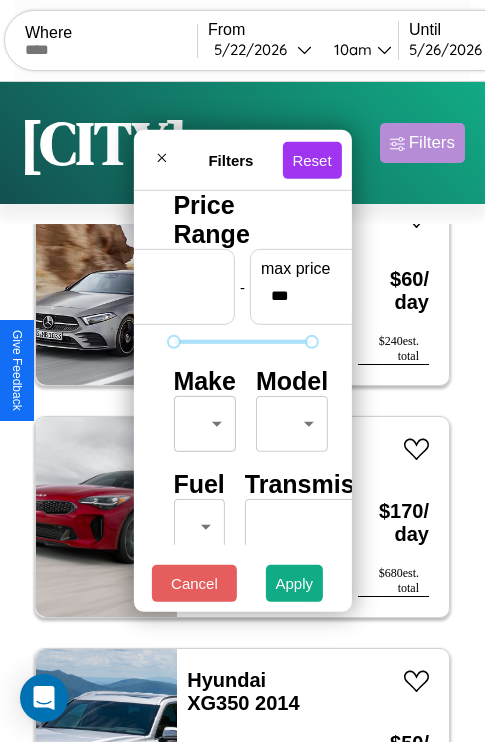 scroll, scrollTop: 162, scrollLeft: 63, axis: both 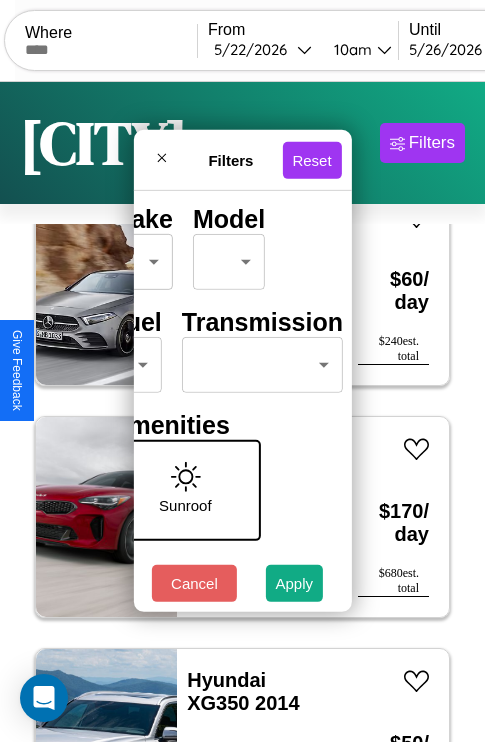 click on "CarGo Where From 5 / 22 / 2026 10am Until 5 / 26 / 2026 10am Become a Host Login Sign Up Boston Filters 36  cars in this area These cars can be picked up in this city. Chevrolet   Astro Van   2022 Available $ 170  / day $ 680  est. total Ford   Courier   2018 Available $ 60  / day $ 240  est. total Dodge   Mirada   2017 Available $ 110  / day $ 440  est. total Infiniti   M37   2022 Available $ 190  / day $ 760  est. total Lexus   LFA   2023 Available $ 130  / day $ 520  est. total Bentley   Arnage   2014 Available $ 110  / day $ 440  est. total Volvo   WHL   2019 Available $ 40  / day $ 160  est. total Bentley   Azure   2018 Unavailable $ 180  / day $ 720  est. total Ford   F-750   2014 Available $ 130  / day $ 520  est. total Buick   Skylark   2014 Available $ 80  / day $ 320  est. total Hyundai   Sonata   2020 Available $ 40  / day $ 160  est. total Dodge   Ram Wagon   2018 Available $ 200  / day $ 800  est. total Volvo   EC40   2023 Available $ 150  / day $ 600  est. total Jaguar   XE   2023 Available $ $" at bounding box center (242, 412) 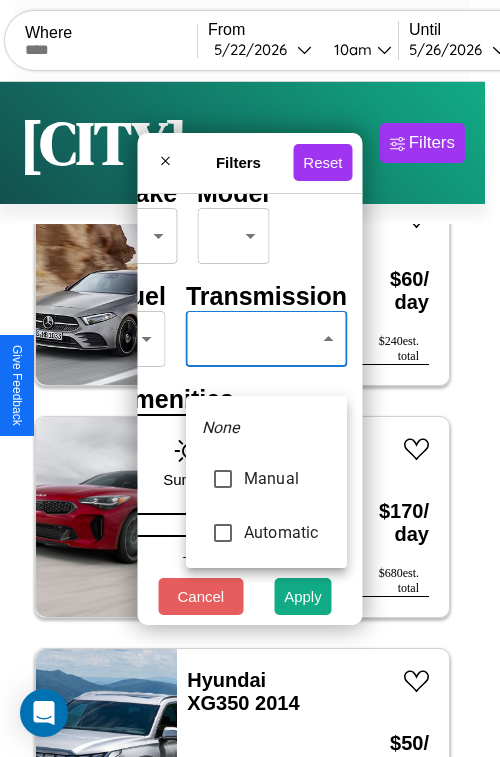 type on "******" 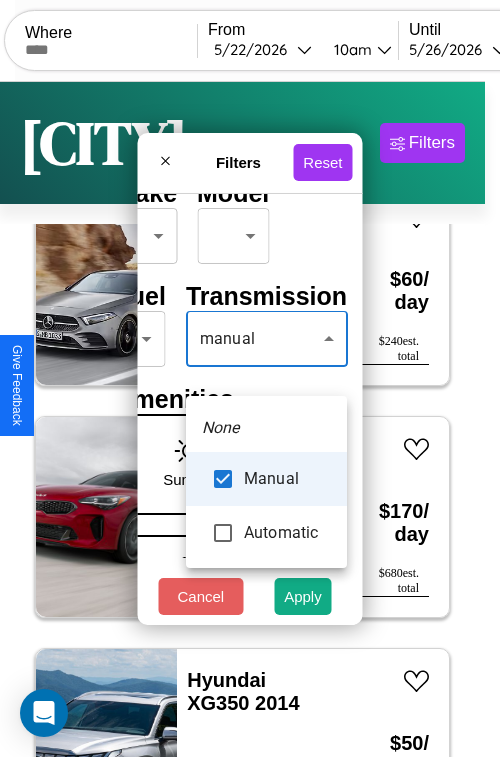 click at bounding box center (250, 378) 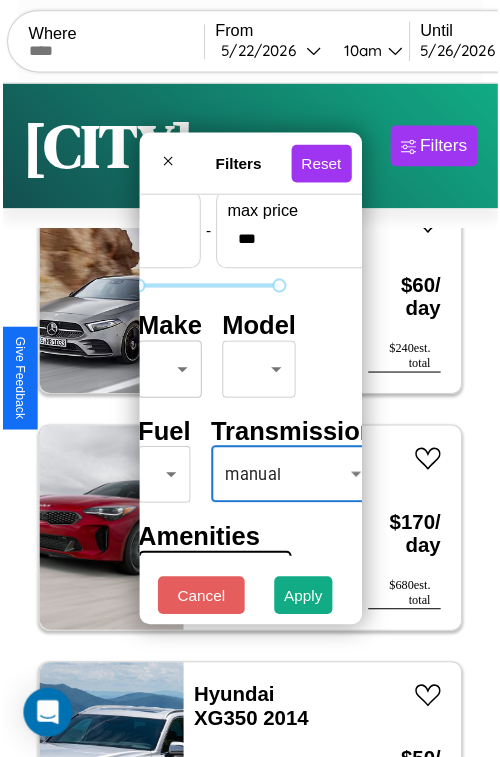 scroll, scrollTop: 59, scrollLeft: 40, axis: both 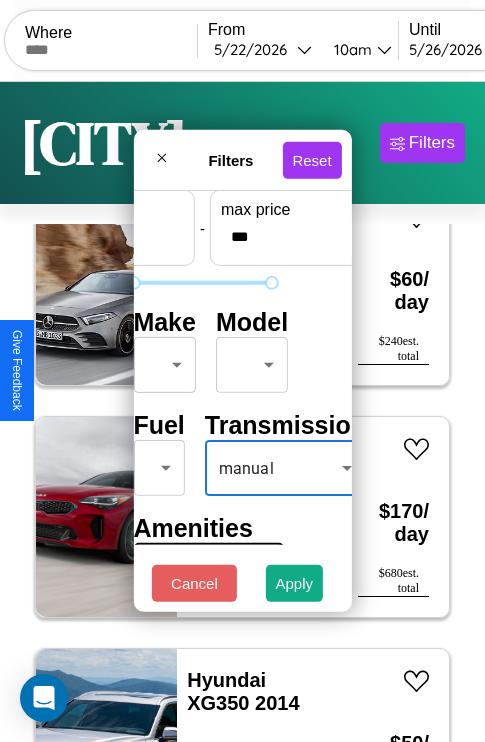 click on "CarGo Where From 5 / 22 / 2026 10am Until 5 / 26 / 2026 10am Become a Host Login Sign Up Boston Filters 36  cars in this area These cars can be picked up in this city. Chevrolet   Astro Van   2022 Available $ 170  / day $ 680  est. total Ford   Courier   2018 Available $ 60  / day $ 240  est. total Dodge   Mirada   2017 Available $ 110  / day $ 440  est. total Infiniti   M37   2022 Available $ 190  / day $ 760  est. total Lexus   LFA   2023 Available $ 130  / day $ 520  est. total Bentley   Arnage   2014 Available $ 110  / day $ 440  est. total Volvo   WHL   2019 Available $ 40  / day $ 160  est. total Bentley   Azure   2018 Unavailable $ 180  / day $ 720  est. total Ford   F-750   2014 Available $ 130  / day $ 520  est. total Buick   Skylark   2014 Available $ 80  / day $ 320  est. total Hyundai   Sonata   2020 Available $ 40  / day $ 160  est. total Dodge   Ram Wagon   2018 Available $ 200  / day $ 800  est. total Volvo   EC40   2023 Available $ 150  / day $ 600  est. total Jaguar   XE   2023 Available $ $" at bounding box center [242, 412] 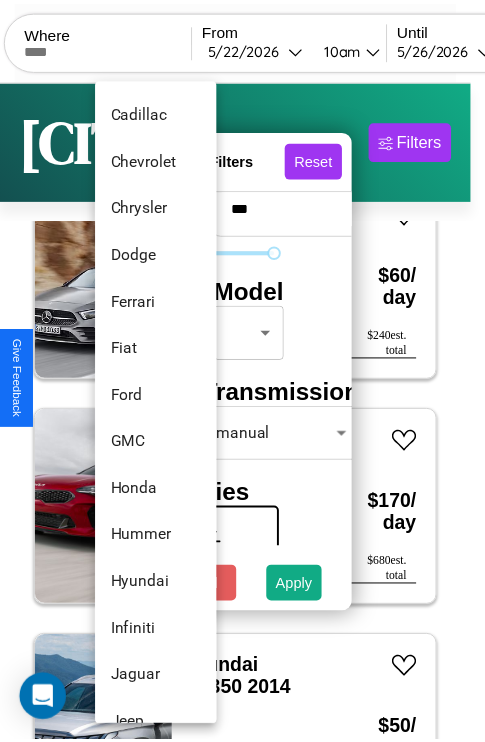 scroll, scrollTop: 662, scrollLeft: 0, axis: vertical 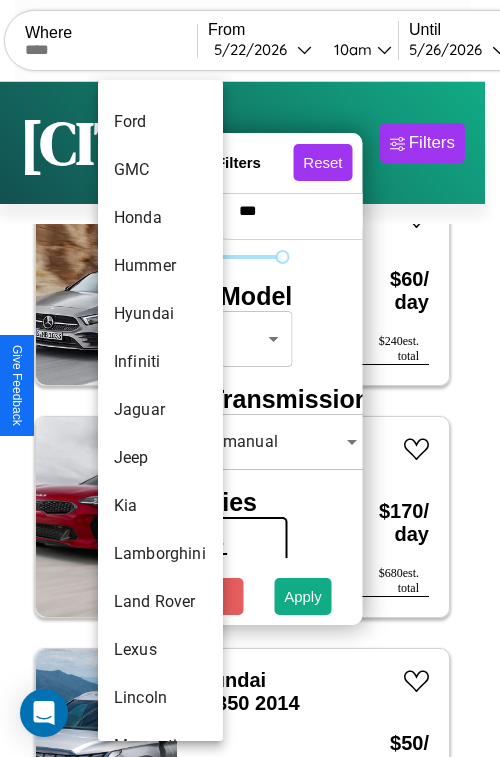 click on "Jaguar" at bounding box center [160, 410] 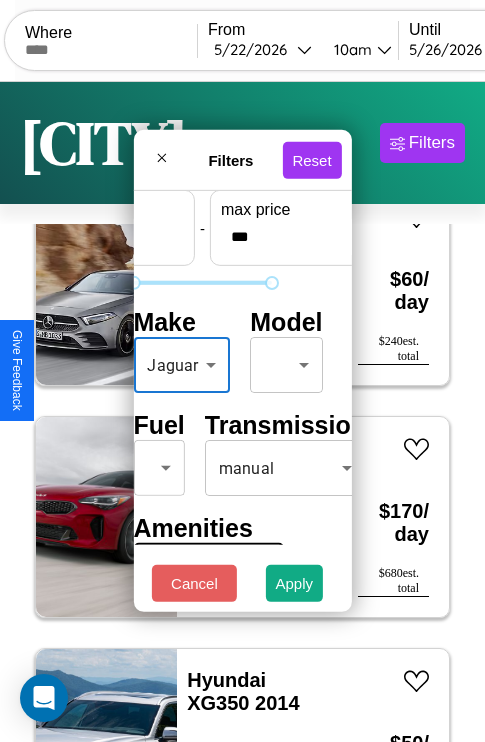 scroll, scrollTop: 1374, scrollLeft: 40, axis: both 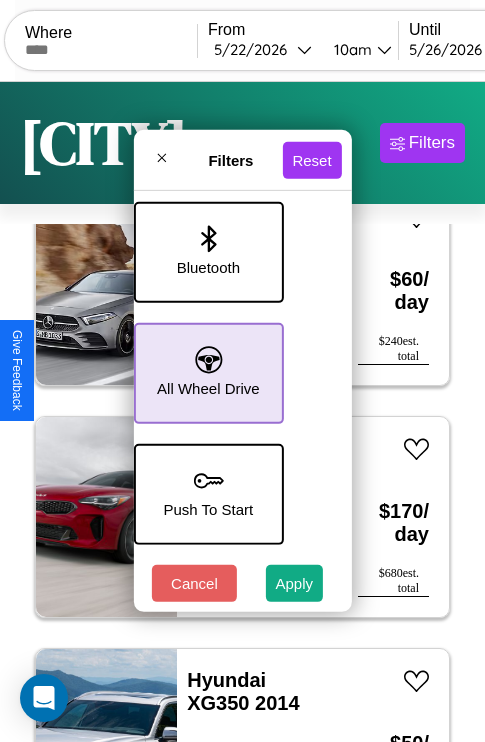 click 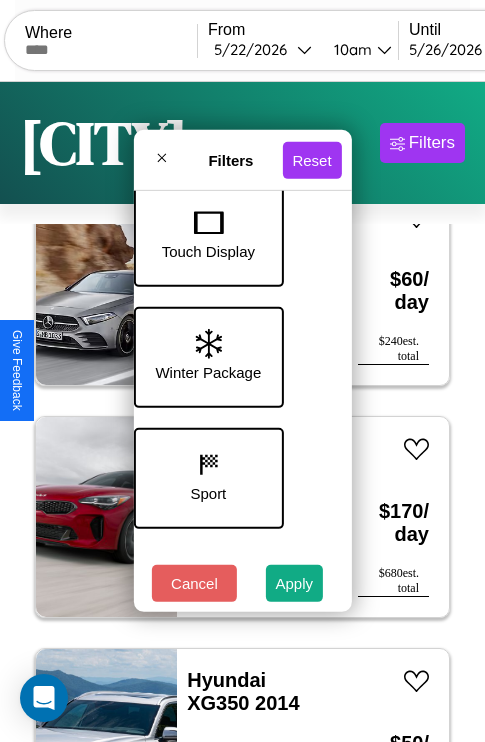 scroll, scrollTop: 651, scrollLeft: 40, axis: both 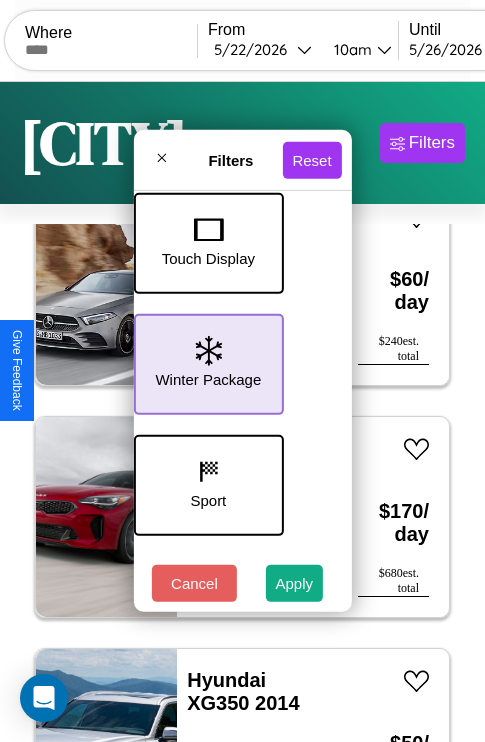 click 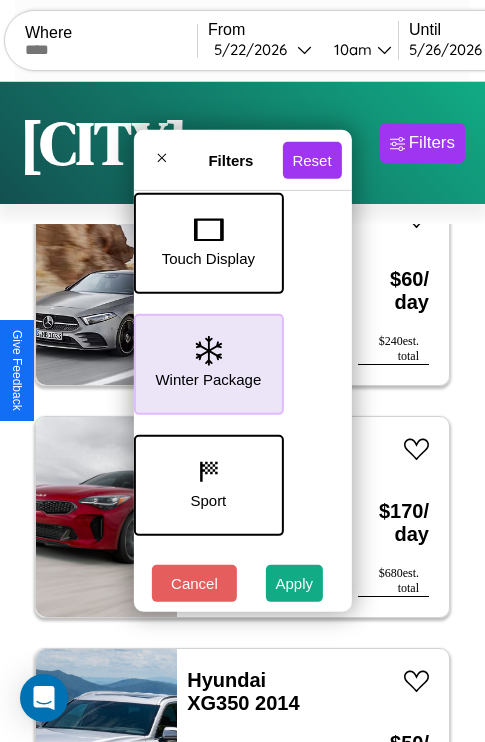 scroll, scrollTop: 772, scrollLeft: 40, axis: both 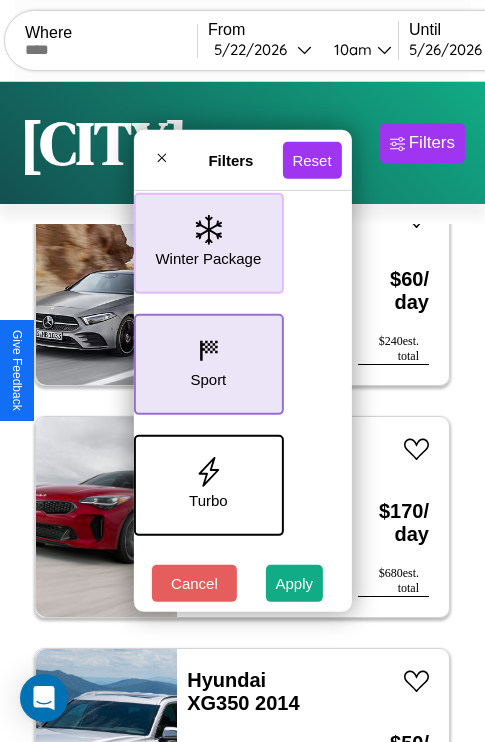 click 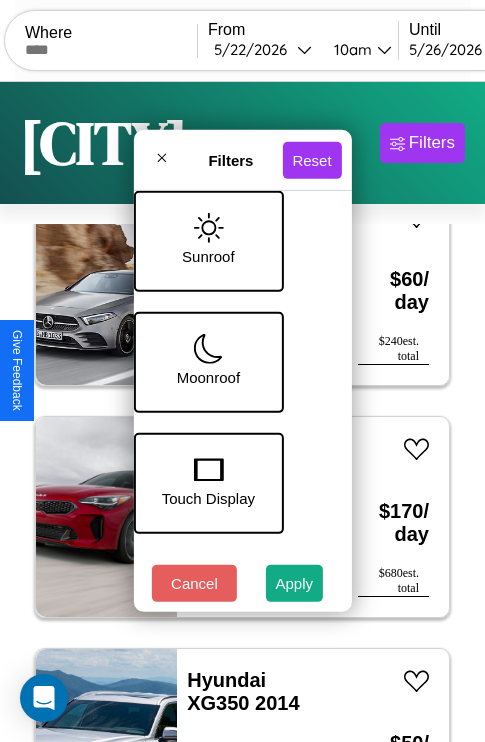 scroll, scrollTop: 409, scrollLeft: 40, axis: both 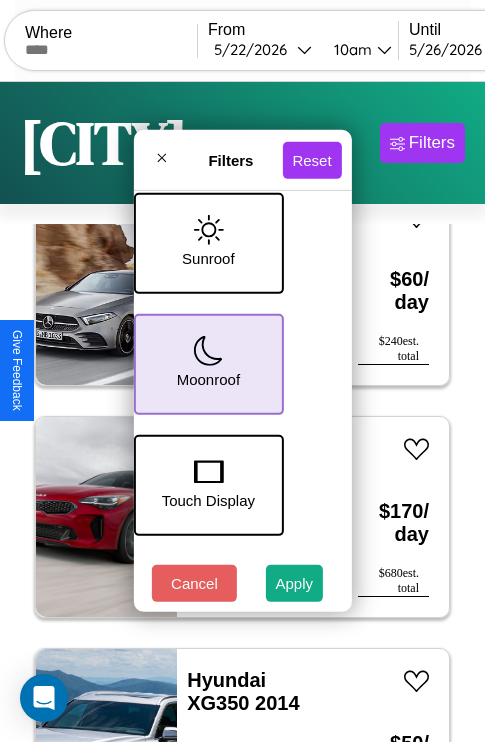click 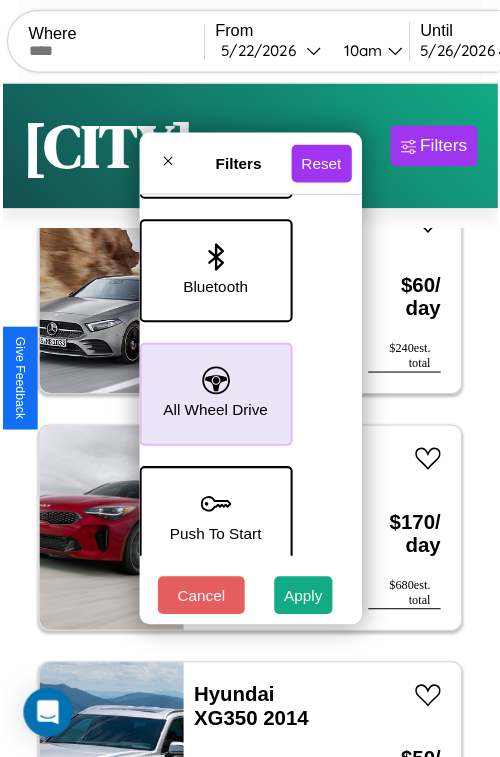 scroll, scrollTop: 1374, scrollLeft: 40, axis: both 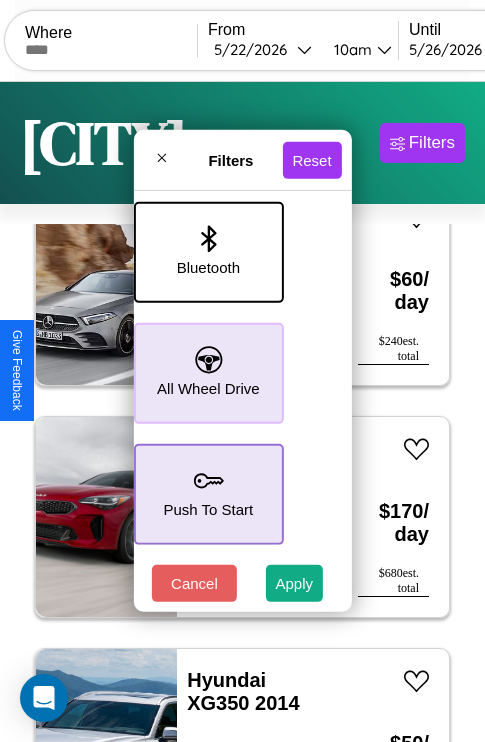click 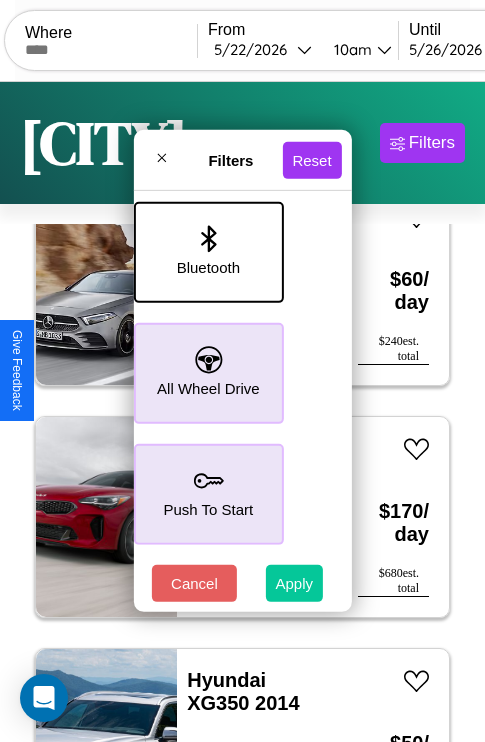 click on "Apply" at bounding box center [295, 583] 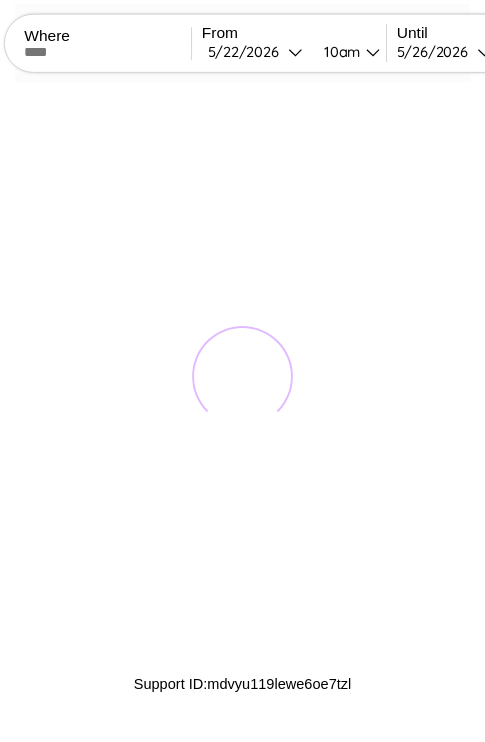 scroll, scrollTop: 0, scrollLeft: 0, axis: both 